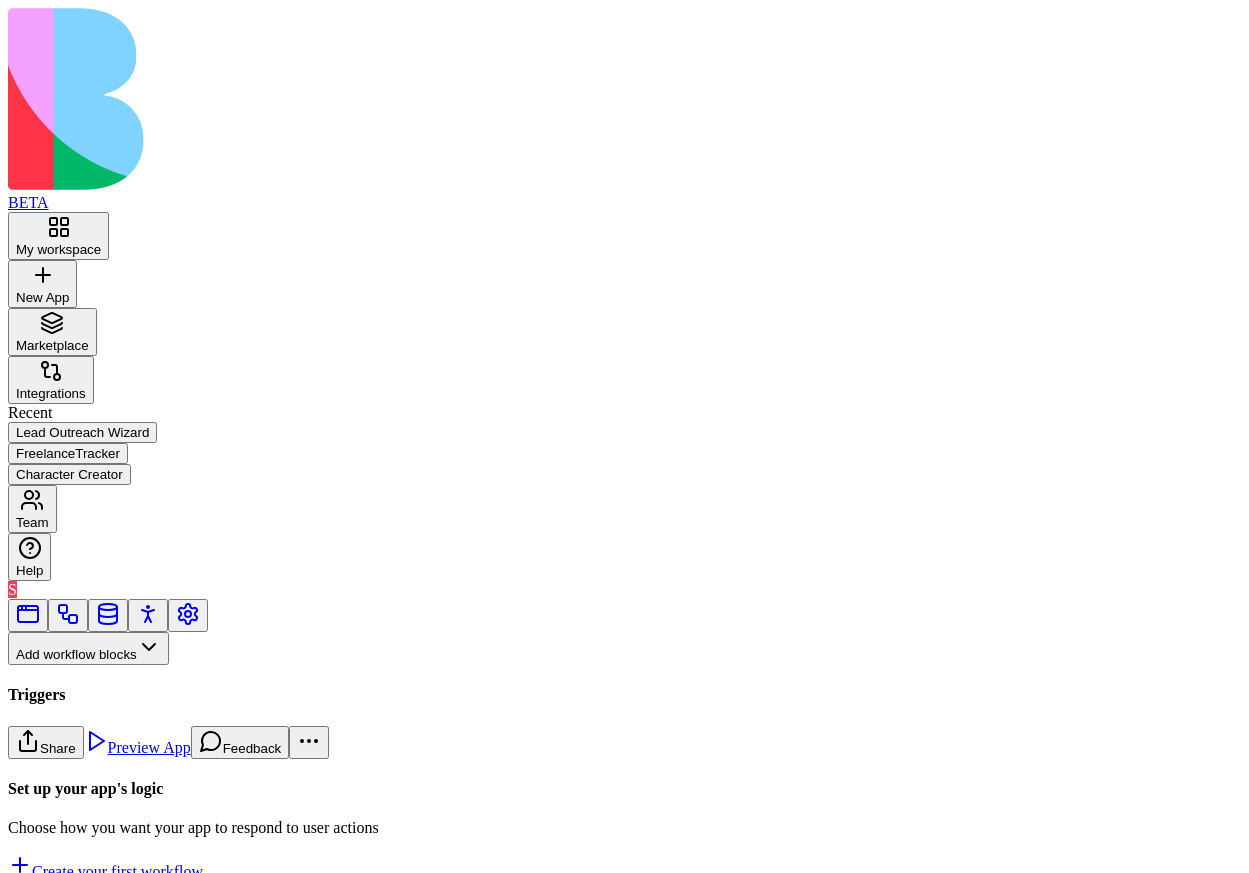 scroll, scrollTop: 0, scrollLeft: 0, axis: both 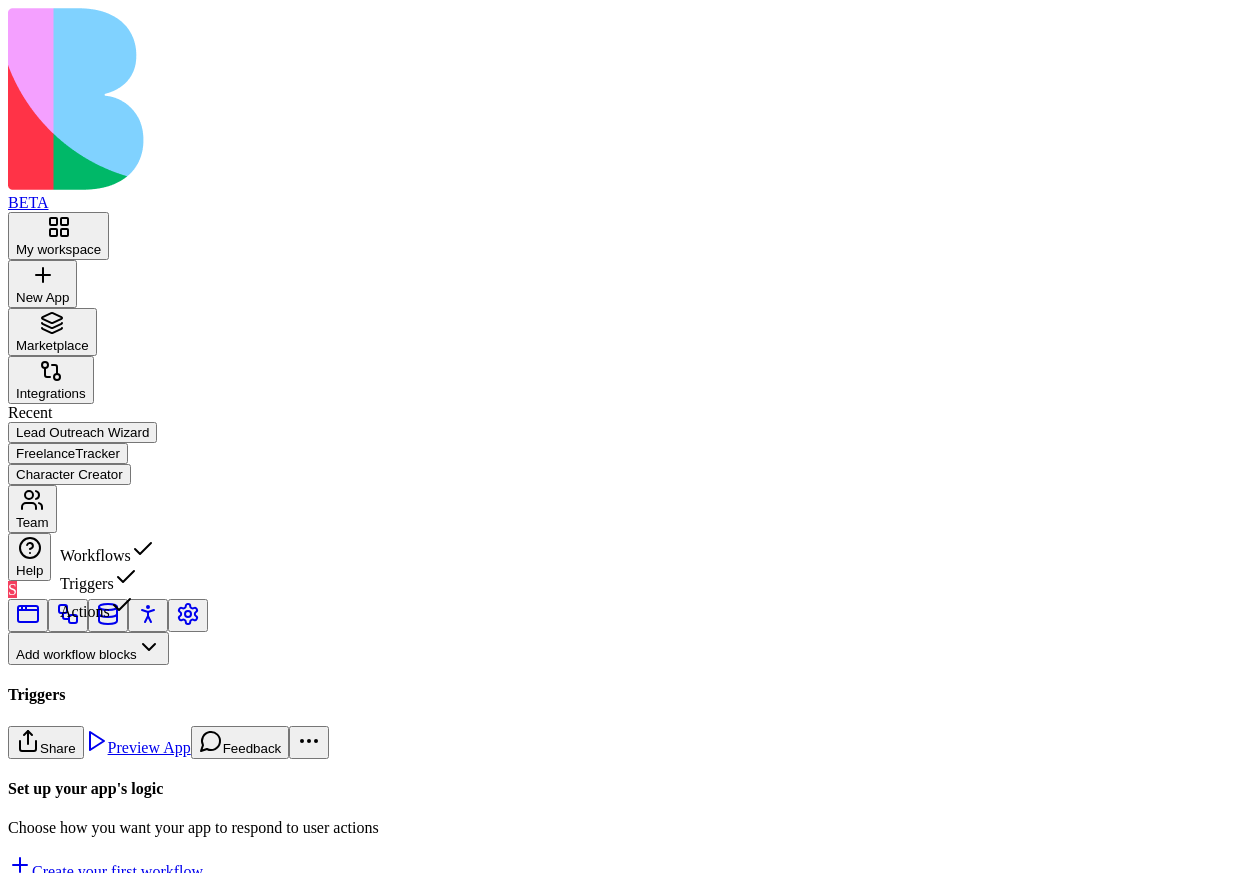 click on "Triggers" at bounding box center (107, 579) 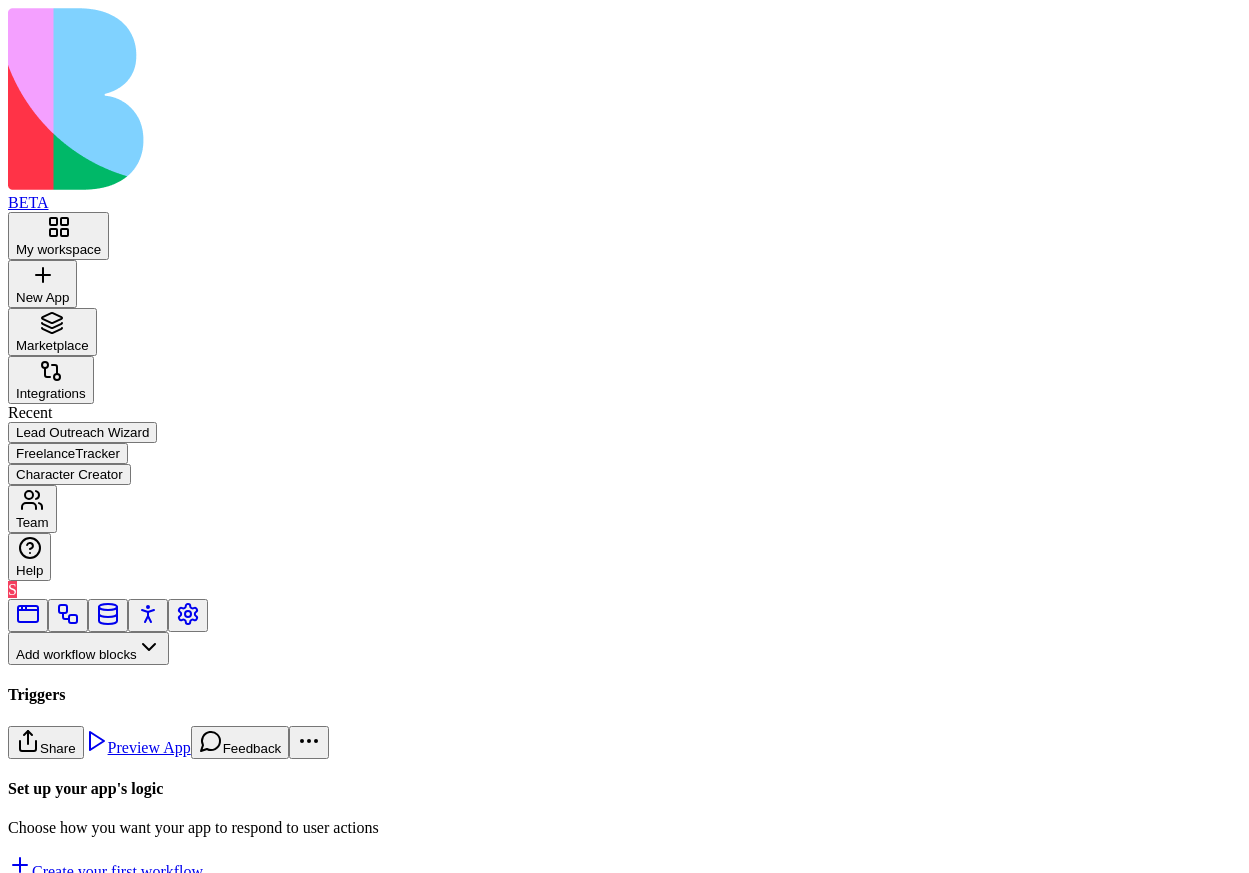 click on "ExternalEvent" at bounding box center (133, 1114) 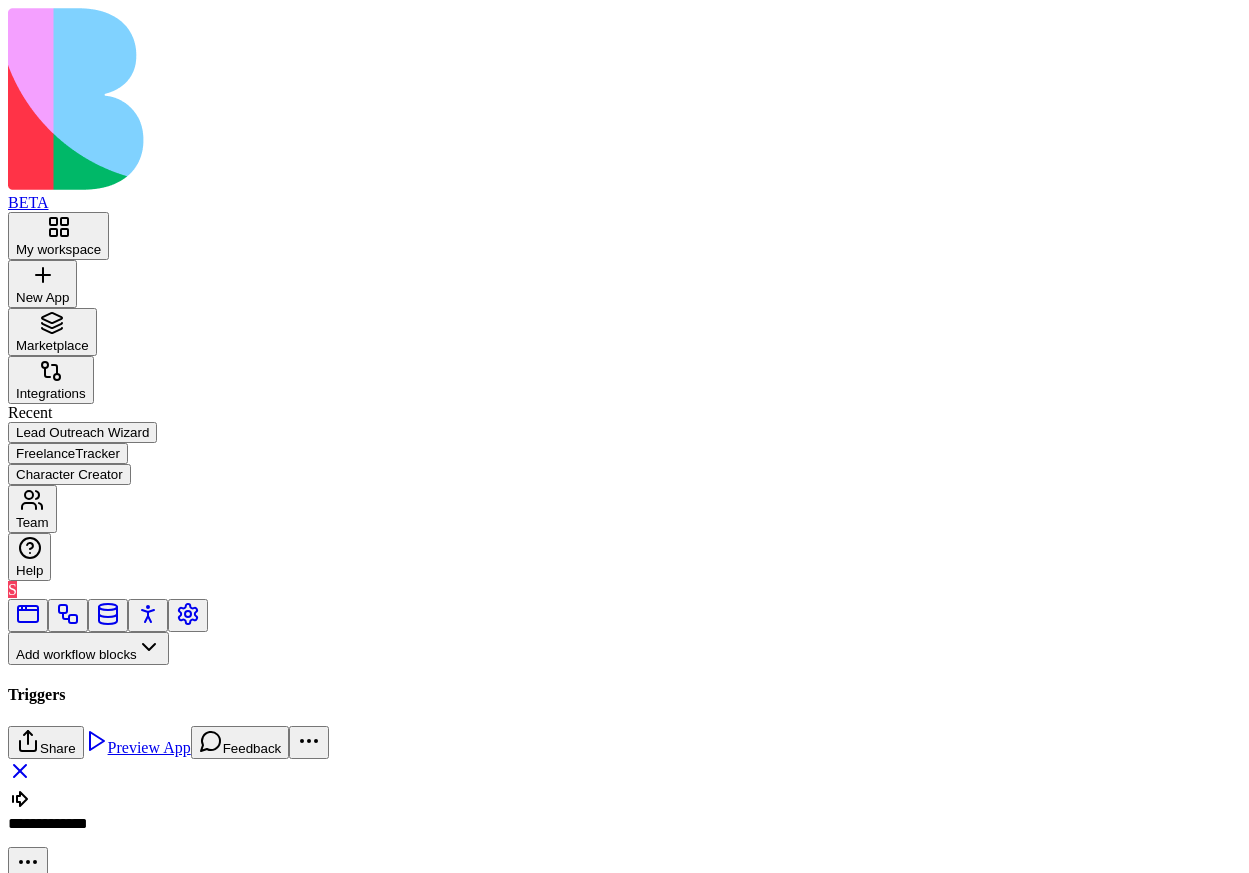 click on "BETA My workspace New App
To pick up a draggable item, press the space bar.
While dragging, use the arrow keys to move the item.
Press space again to drop the item in its new position, or press escape to cancel.
Marketplace Integrations Recent Lead Outreach Wizard FreelanceTracker Character Creator Team Help S Add workflow blocks Blocks App Builder Create App Create Block CreateTableColumns CreateBlocksCodePage DescribeBlock DescribeApp UpdateBlock CompileApp GetAppTypesCode CreateBlocksTable GenerateAppCode CreateBlocksPages CreateTables UpdateApp GenerateAppCoverImage IsNewApp DeletePage UpdatePage GetAppIntegrations ImplementApp EditTableColumns CreateRoles CreateActions CreateWorkflows EditTables Triggers App Action Form Submitted Scheduler SchedulerTriggerEntrypointAction DataEvent ExternalEvent Inputs Button Text Field URL Field Email Field Password Field Long Text Field JSON Field Checkbox Date Field Number Field Icon Field List Field Image Upload Field Single Select Field Block Picker" at bounding box center [624, 535] 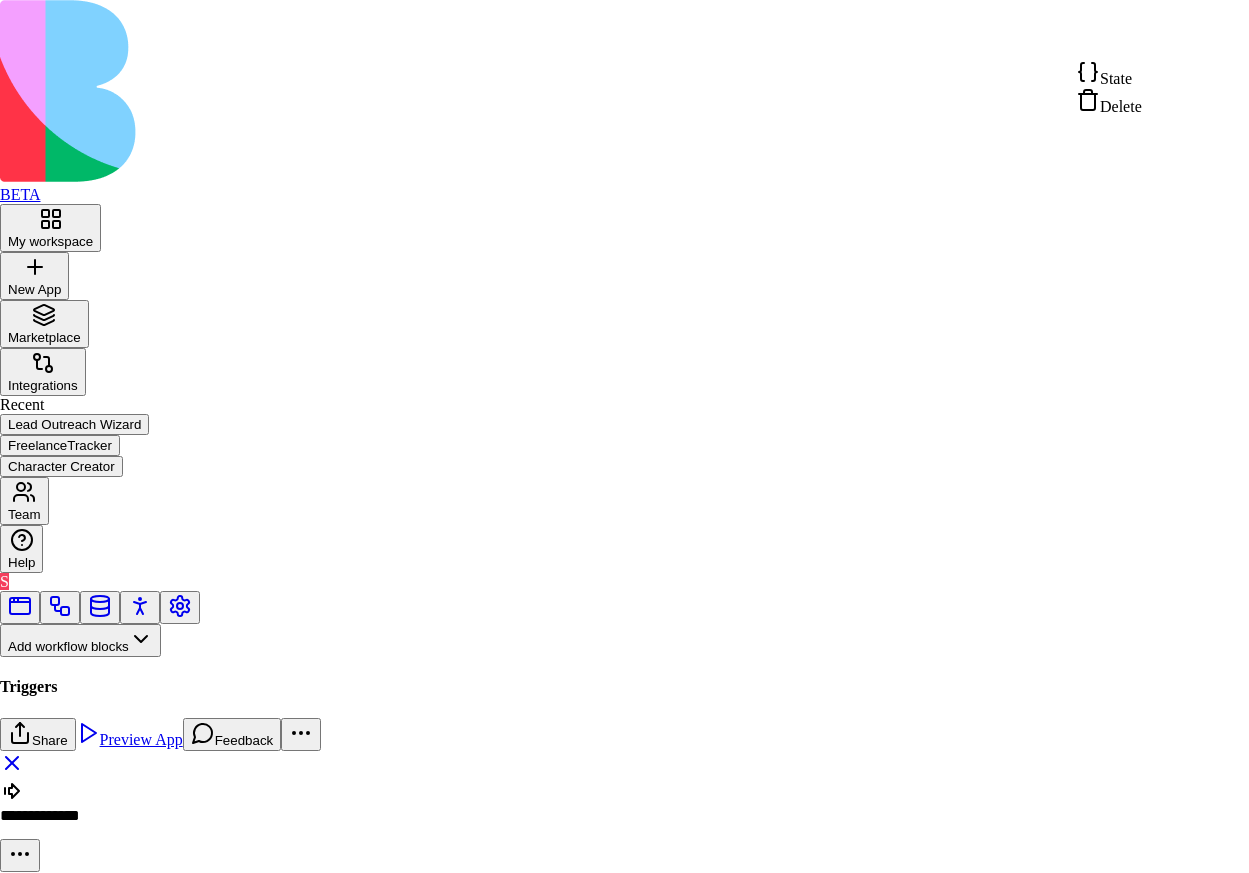 click on "State" at bounding box center (1109, 74) 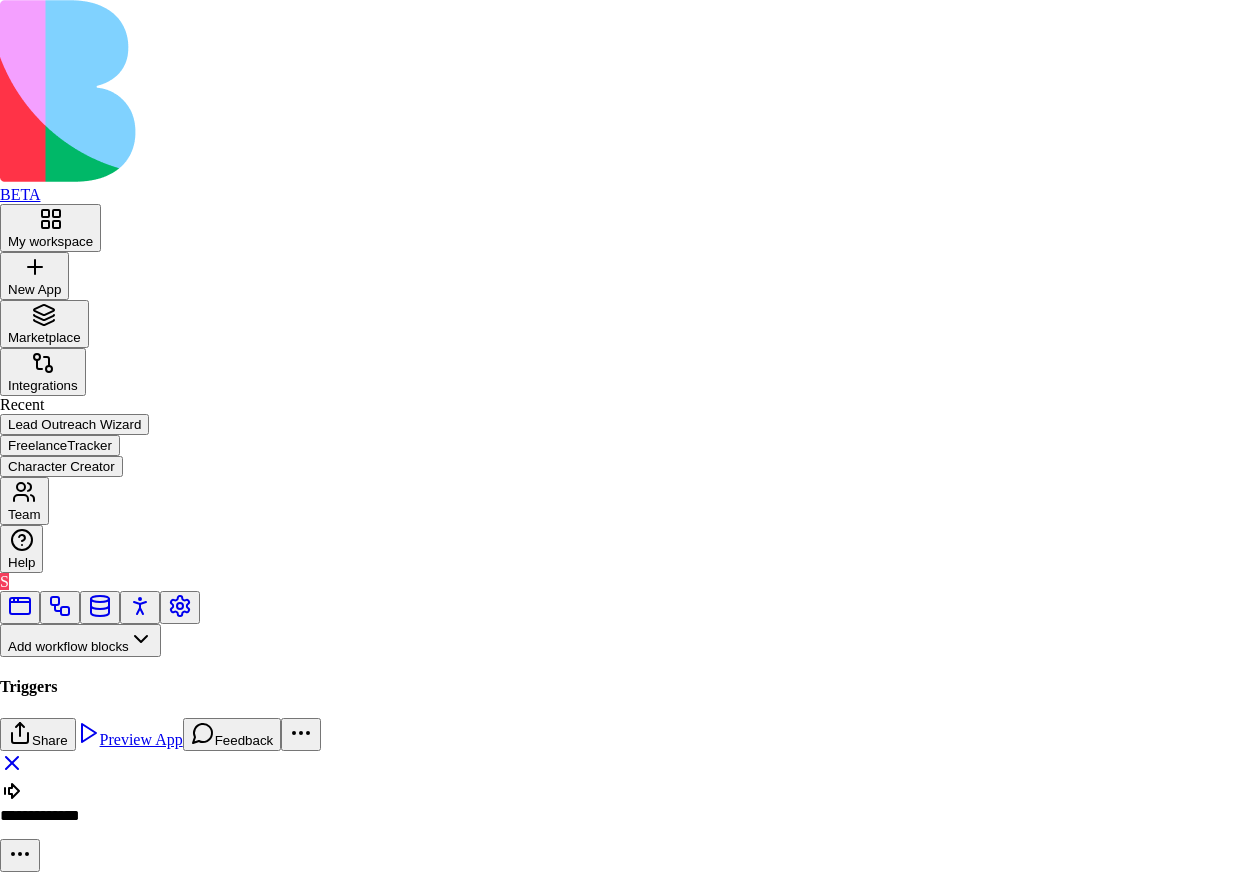 click on "}    "updatedAt" :  "2025-07-10T10:02:41.574Z"    "state" :  "active" ,    } ,      "exposedToAiCode" :  false      "url" :  "{{actions}}/actions/triggers/external-events" ,      "publish" :  "public" ,      "iconName" :  "arrow-big-right-dash" ,      "title" :  "ExternalEvent" ,    "data" :  {    } ,      }        }          ]" at bounding box center (355, 1309) 